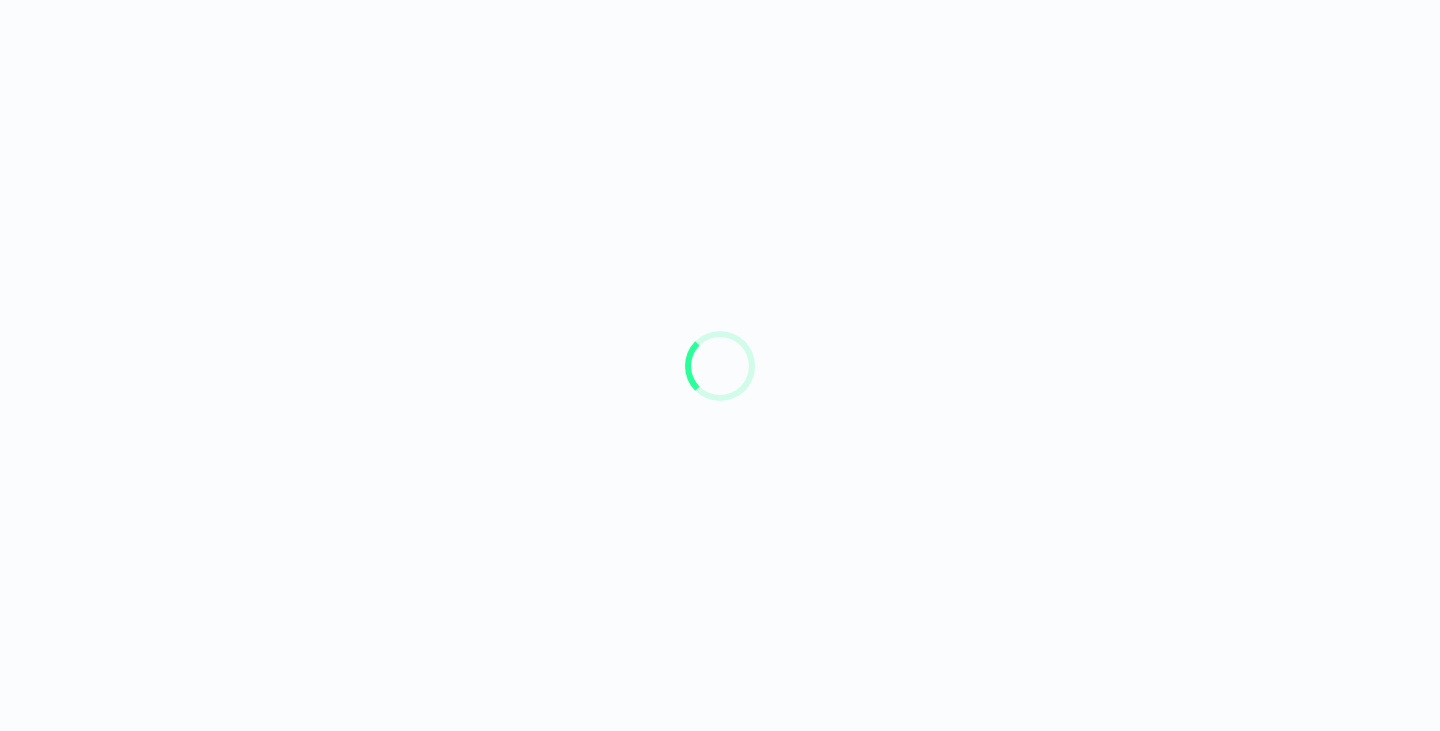 scroll, scrollTop: 0, scrollLeft: 0, axis: both 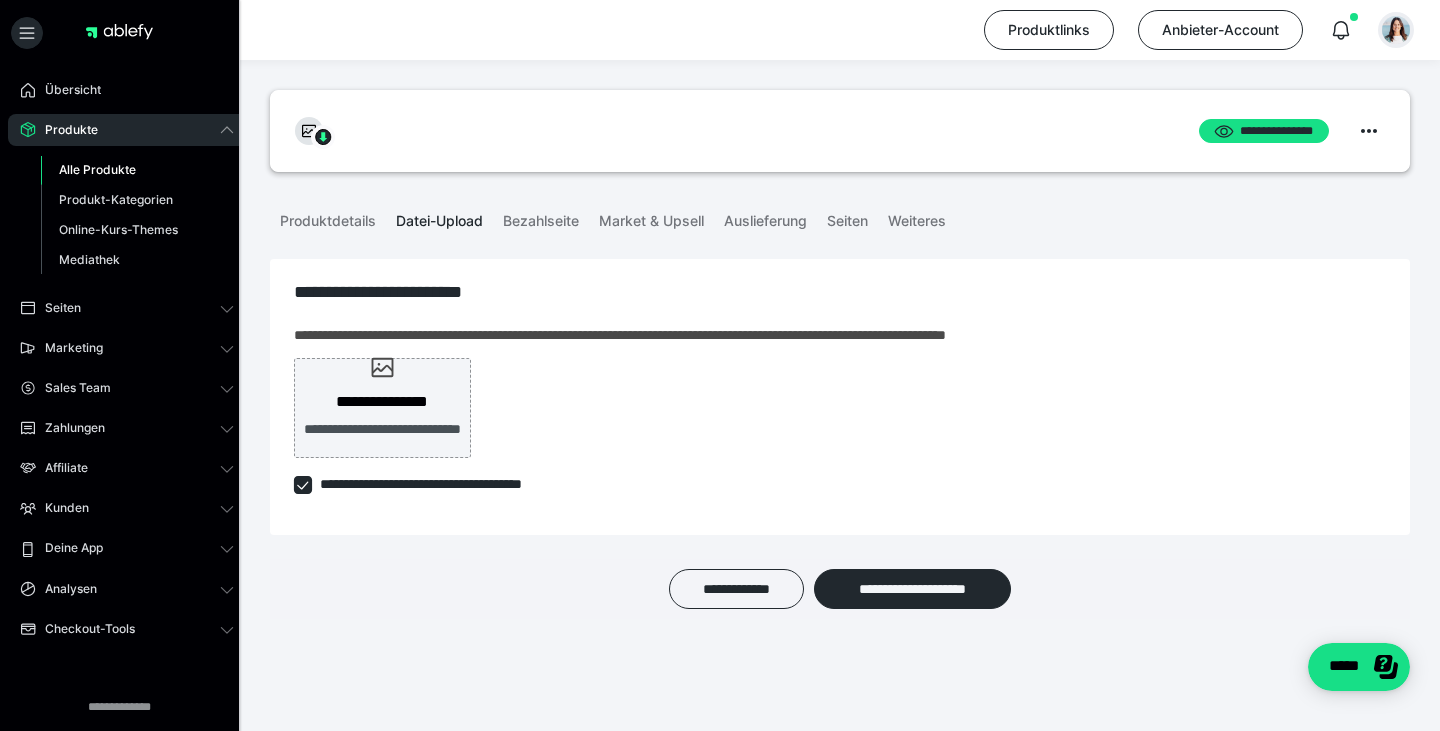 click at bounding box center (1396, 30) 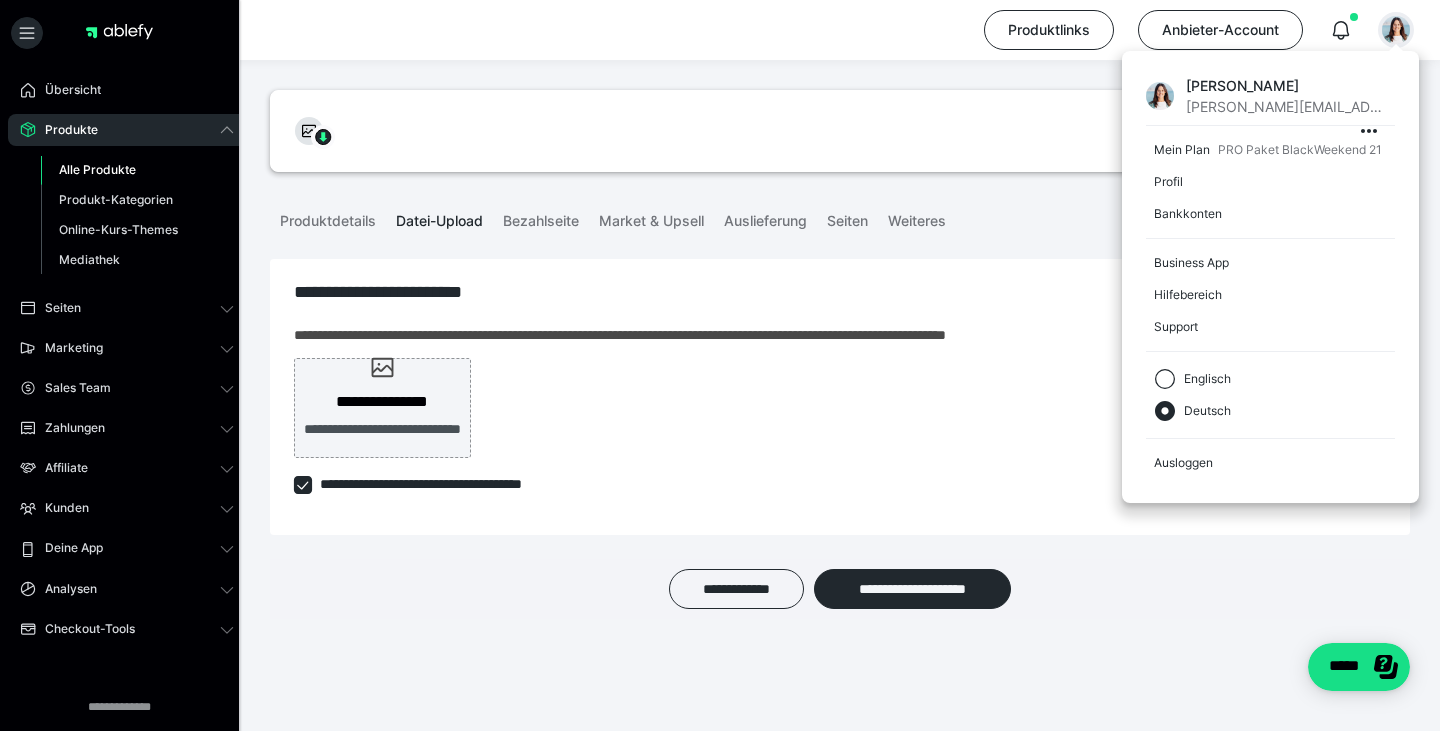 click on "**********" at bounding box center [840, 128] 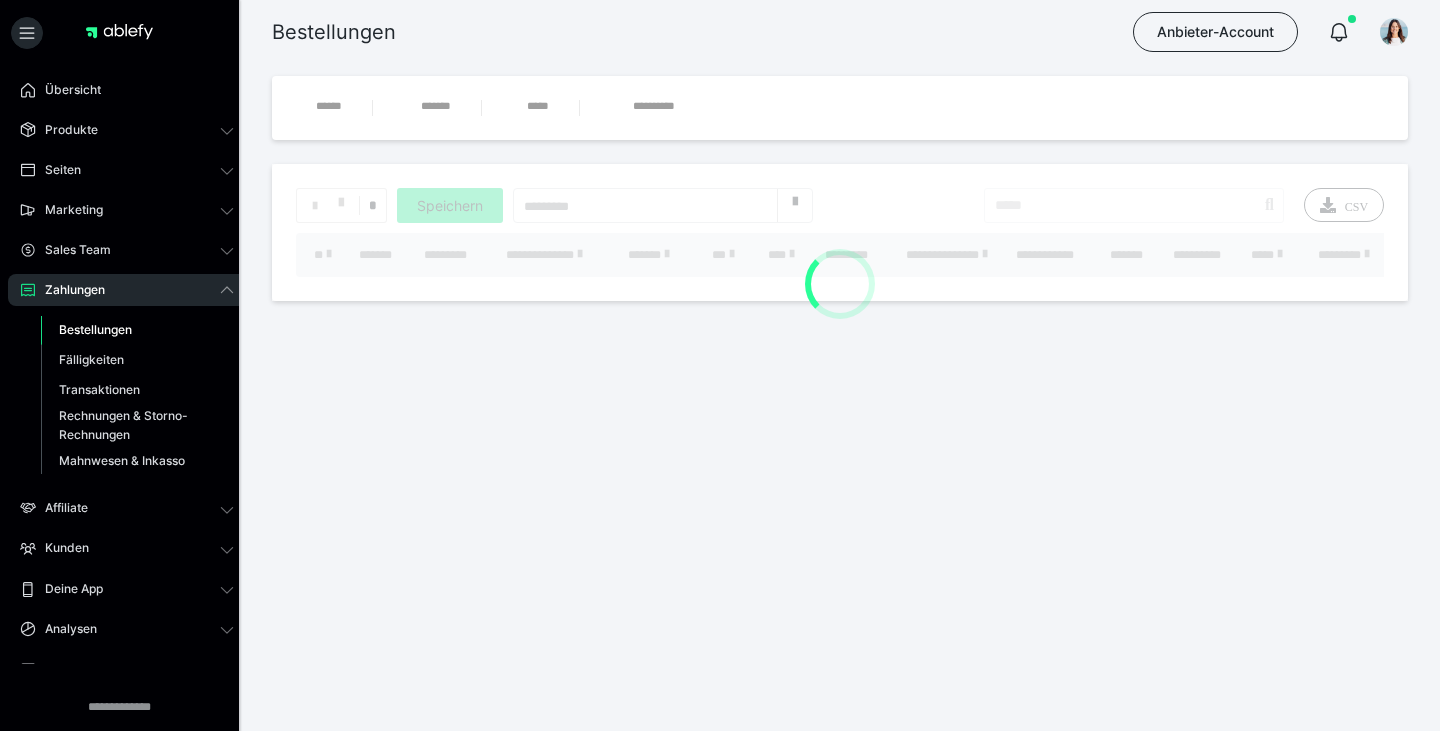 scroll, scrollTop: 0, scrollLeft: 0, axis: both 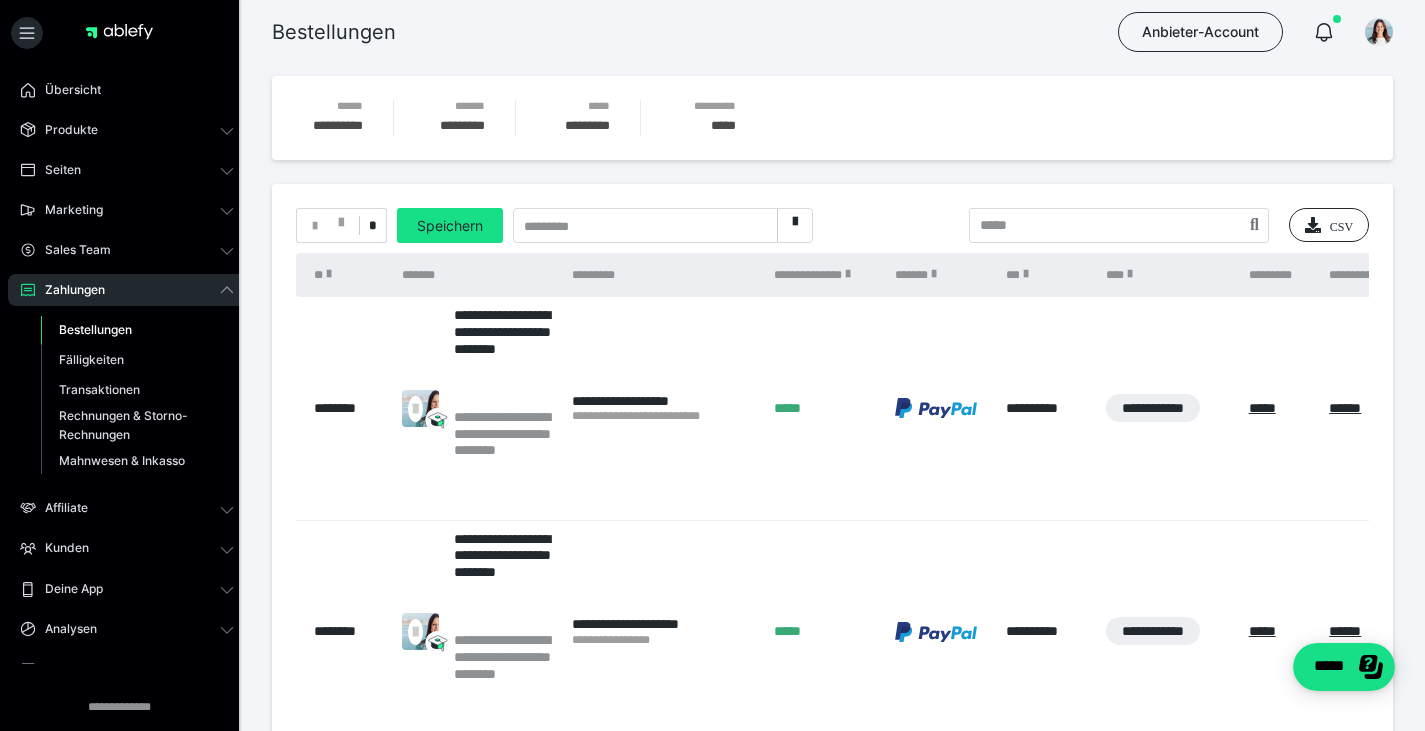 click on "*" at bounding box center (341, 225) 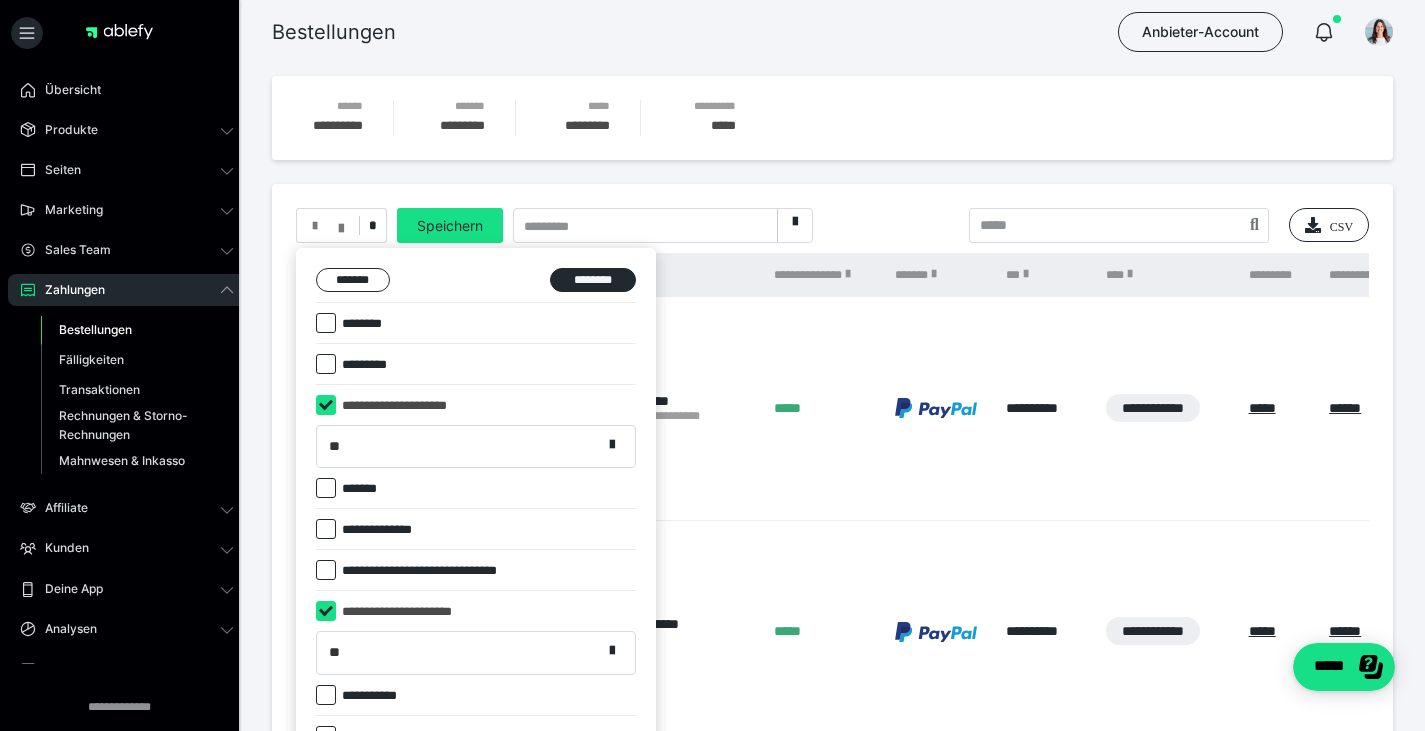 click at bounding box center (712, 365) 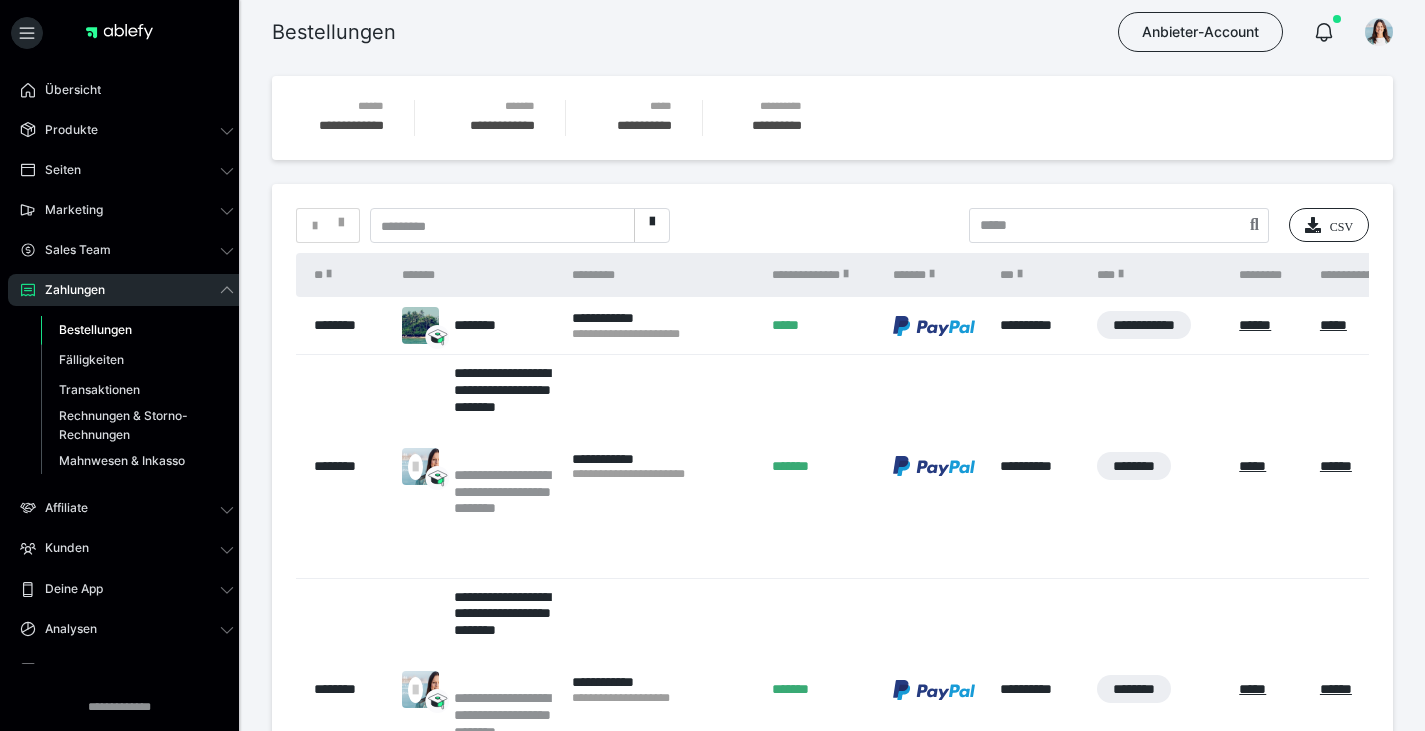 scroll, scrollTop: 0, scrollLeft: 0, axis: both 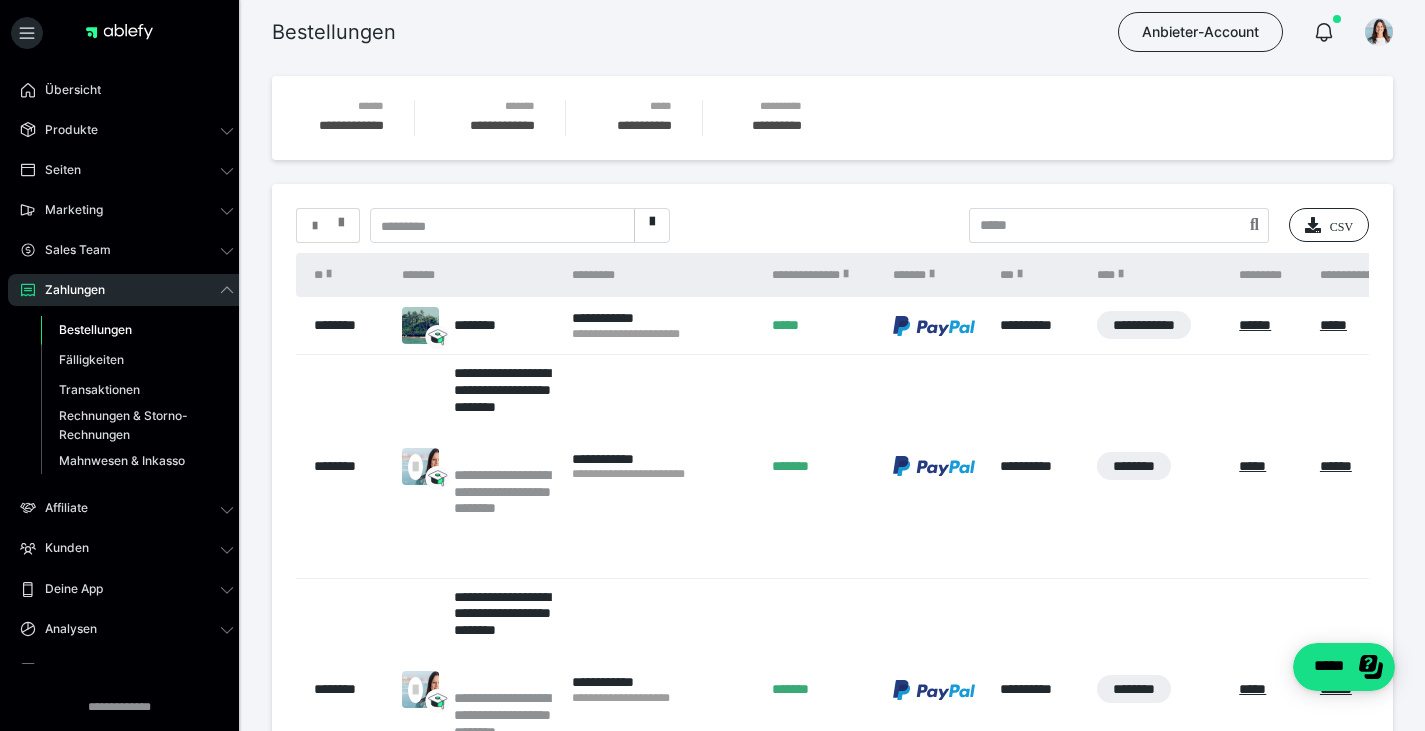 click at bounding box center (341, 218) 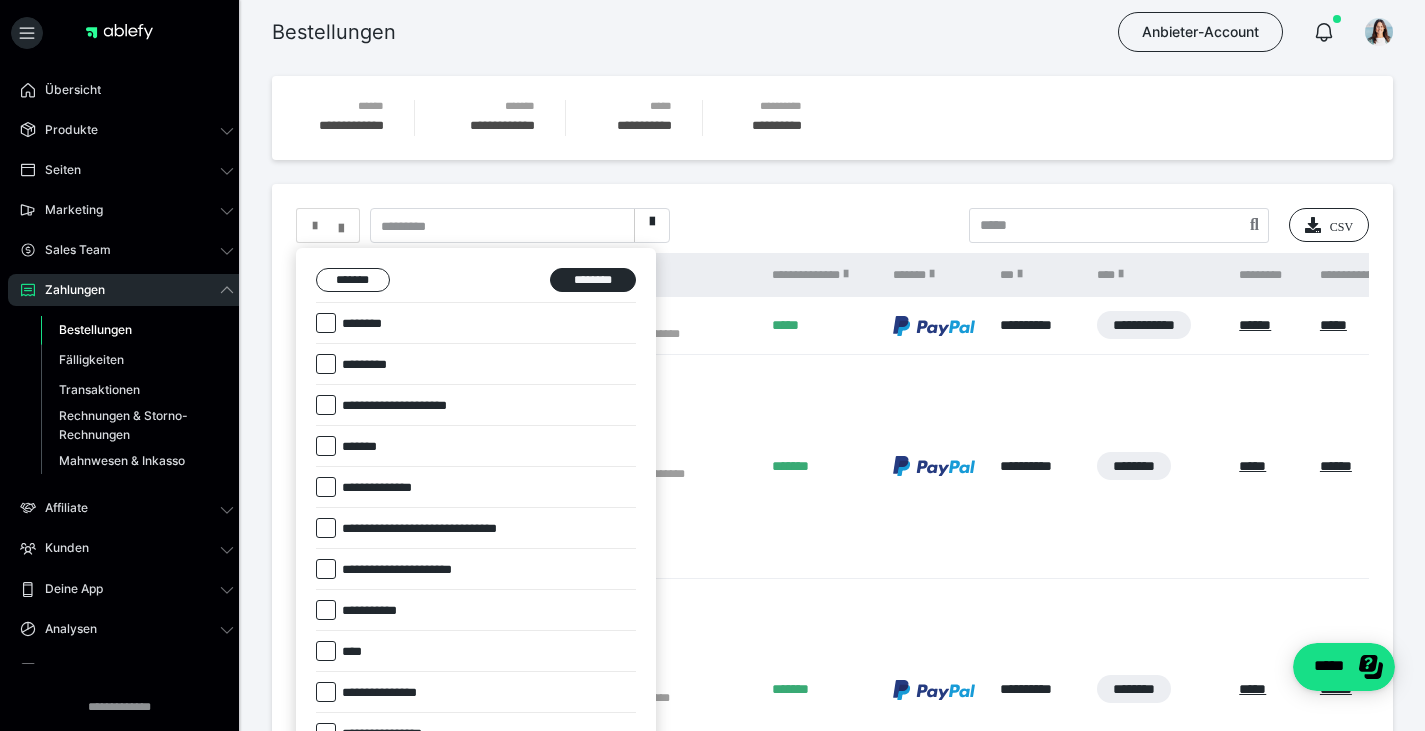click at bounding box center [326, 569] 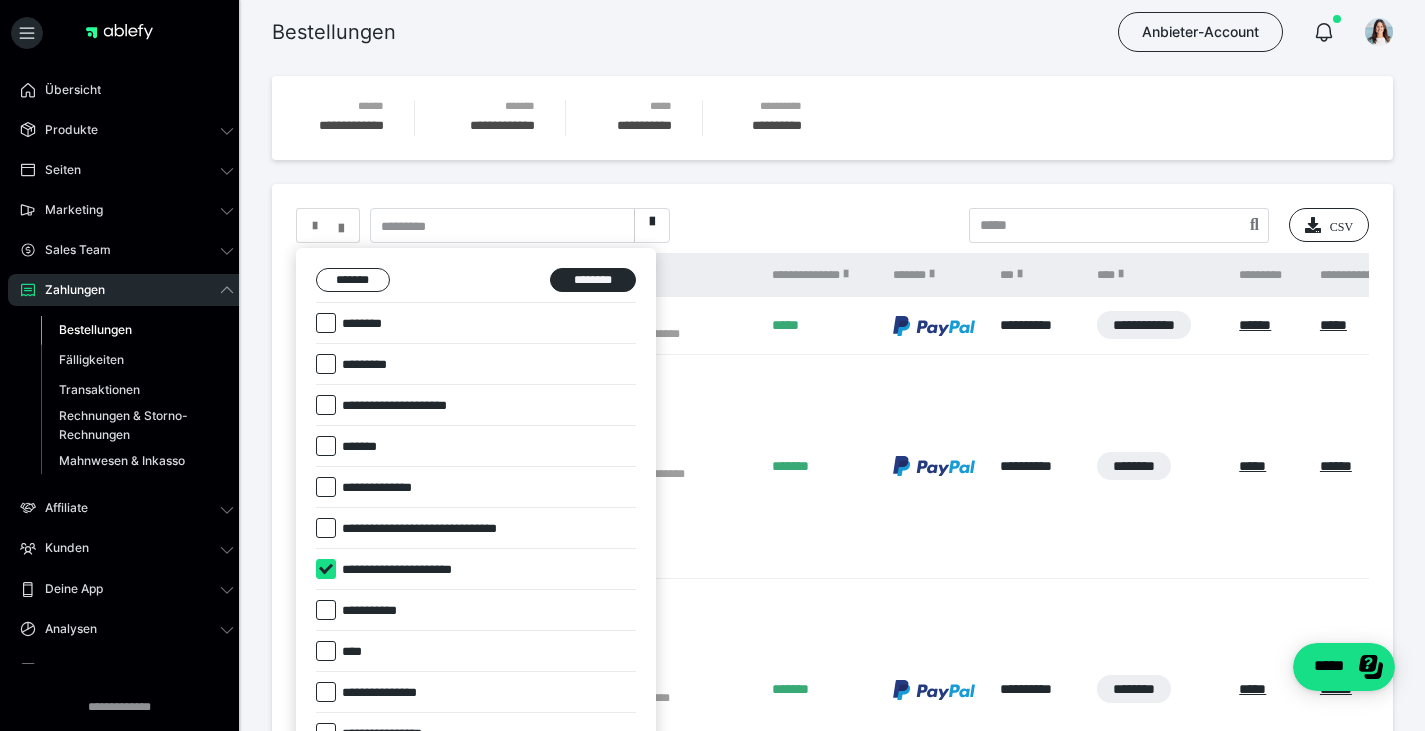 checkbox on "****" 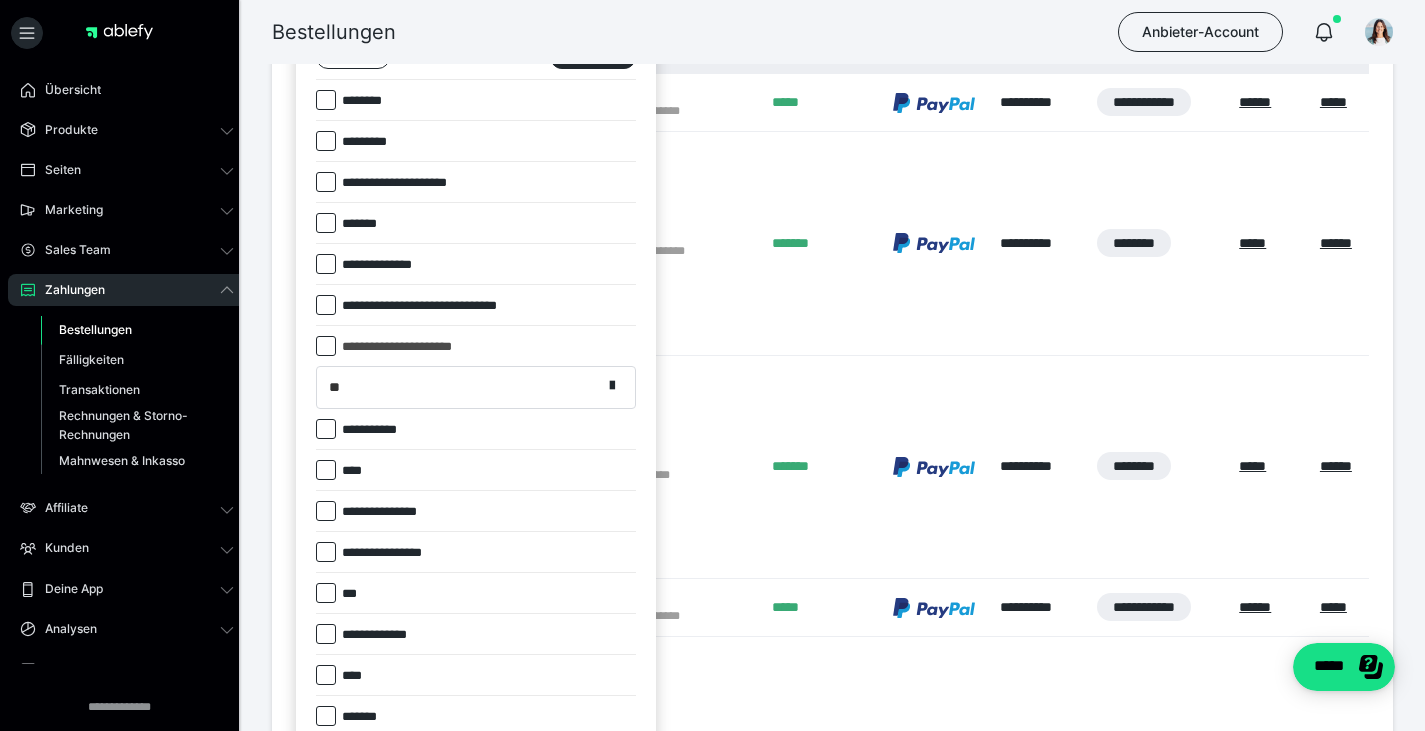 scroll, scrollTop: 224, scrollLeft: 0, axis: vertical 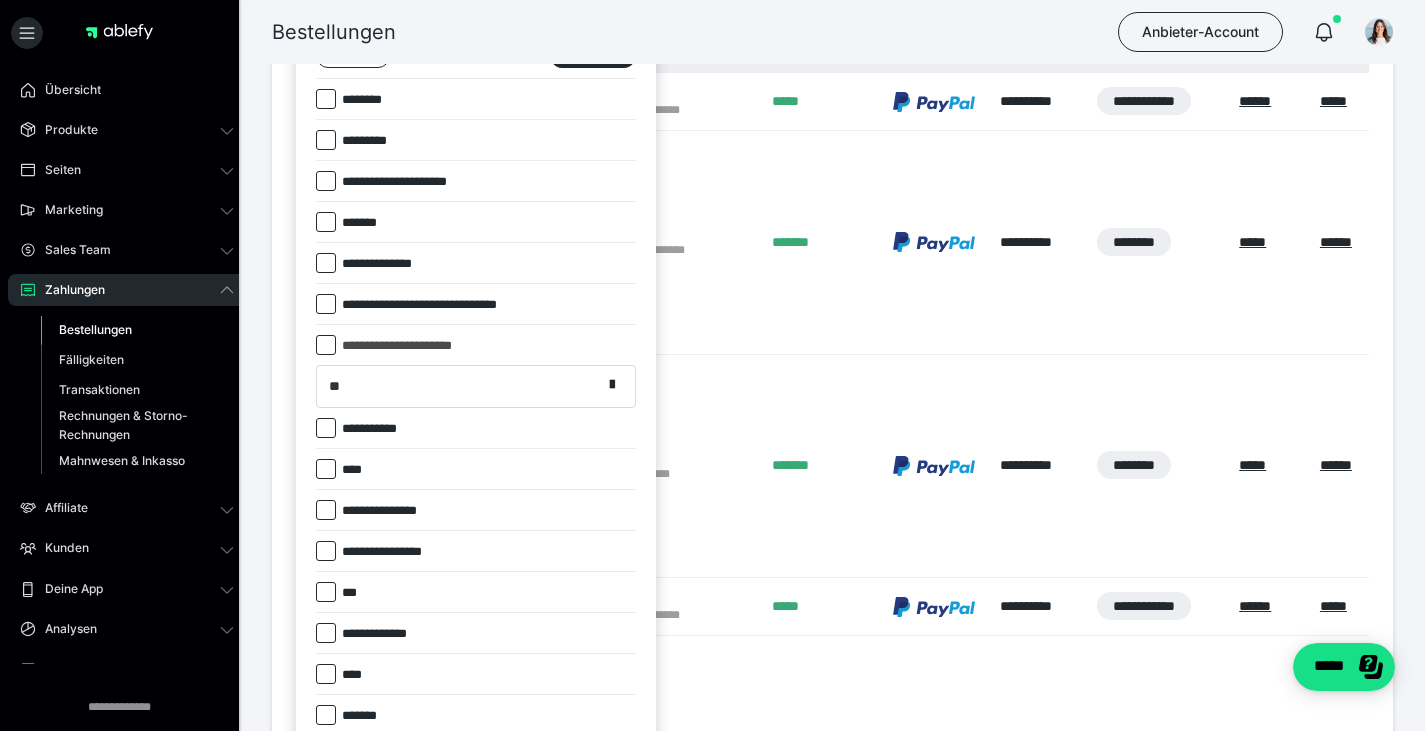 click on "**********" at bounding box center [390, 264] 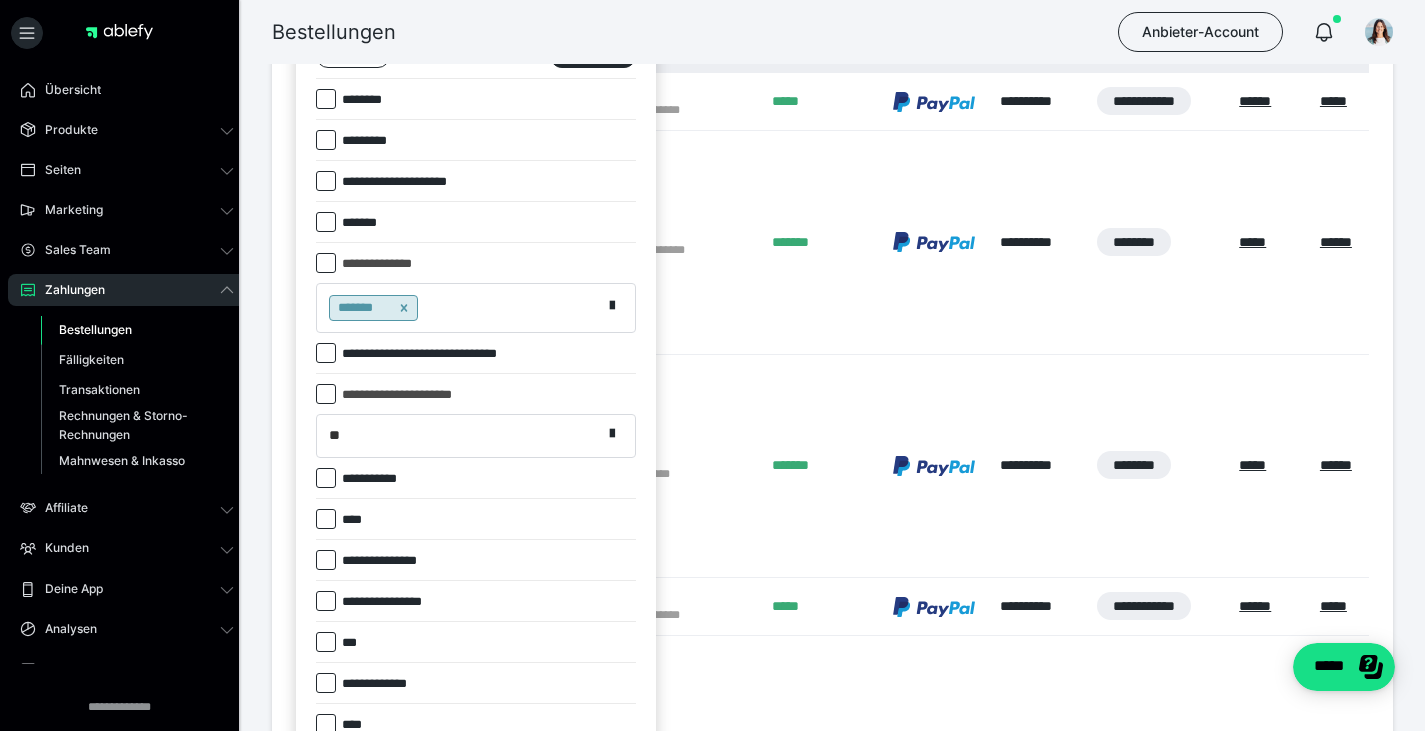 click at bounding box center (326, 263) 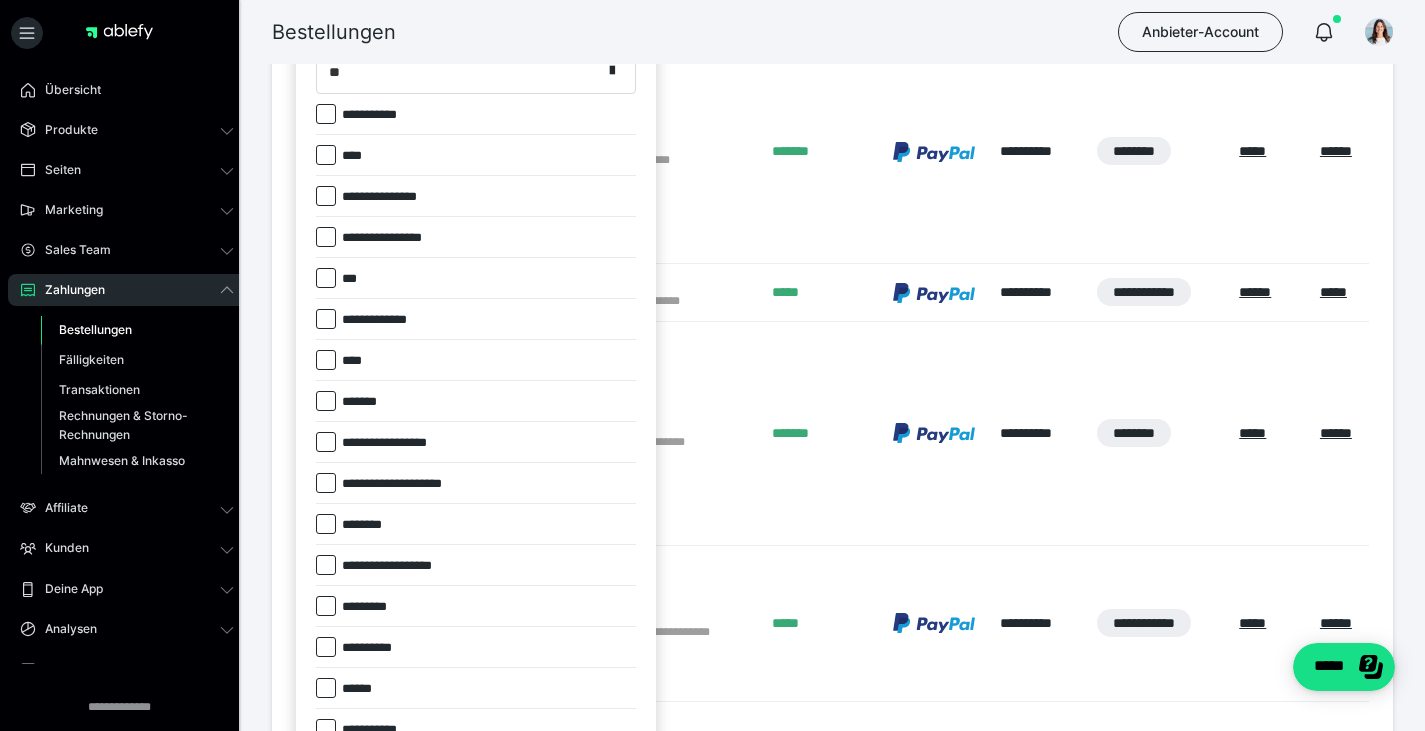 scroll, scrollTop: 541, scrollLeft: 0, axis: vertical 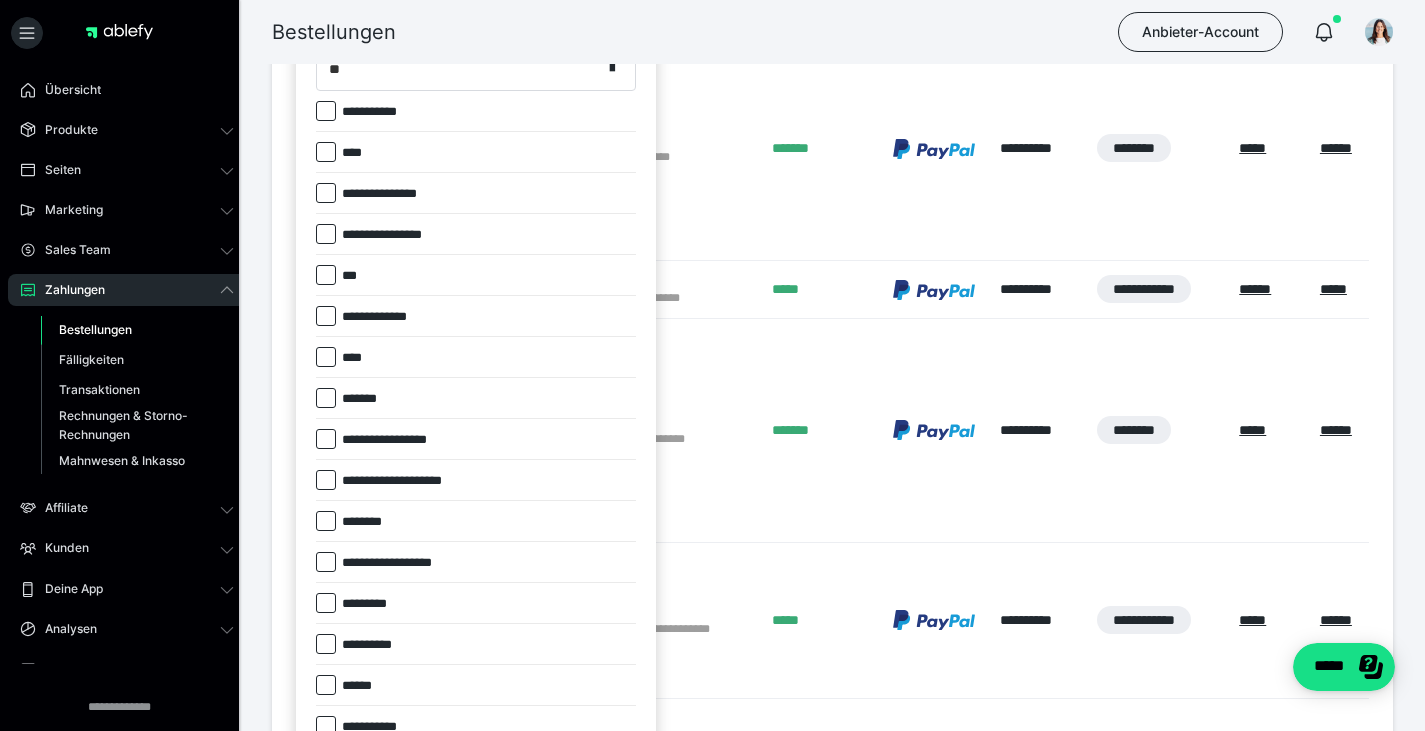 click on "*******" at bounding box center [476, 398] 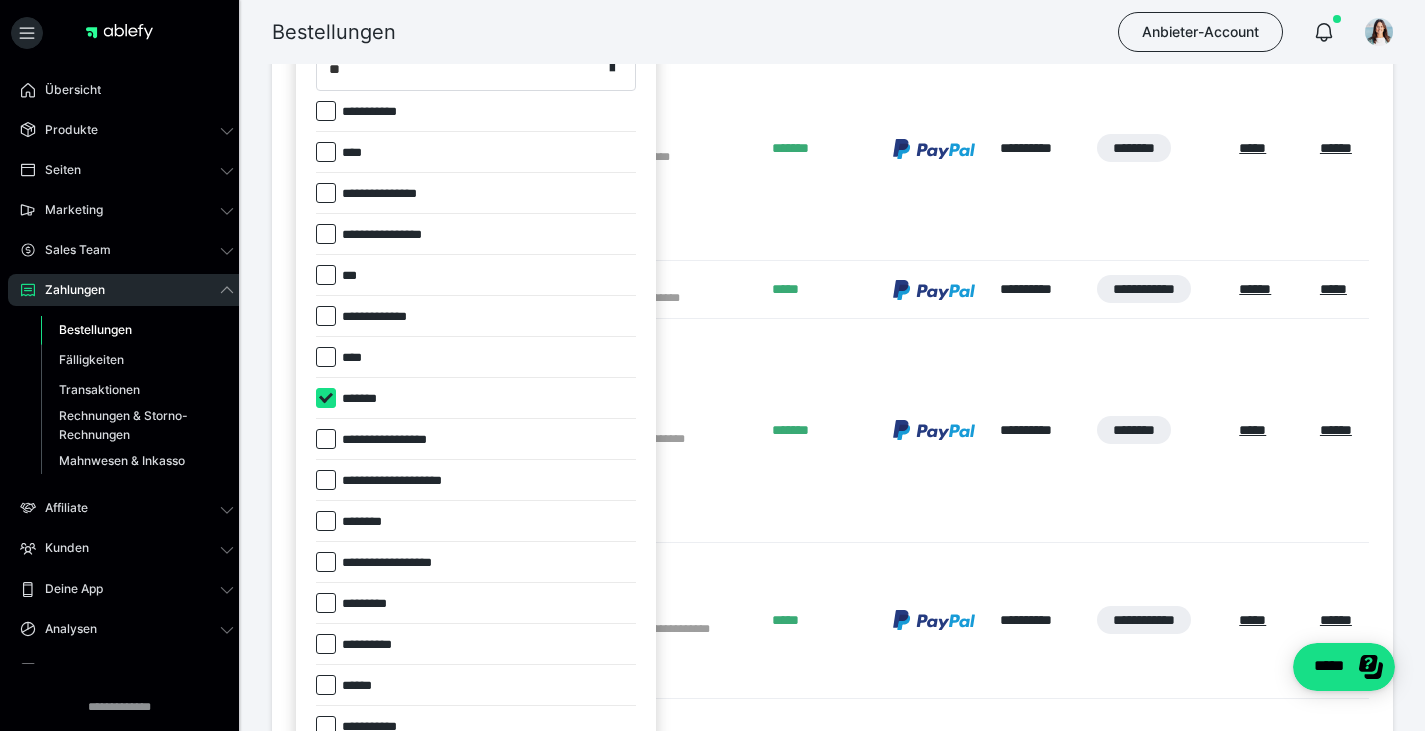 checkbox on "****" 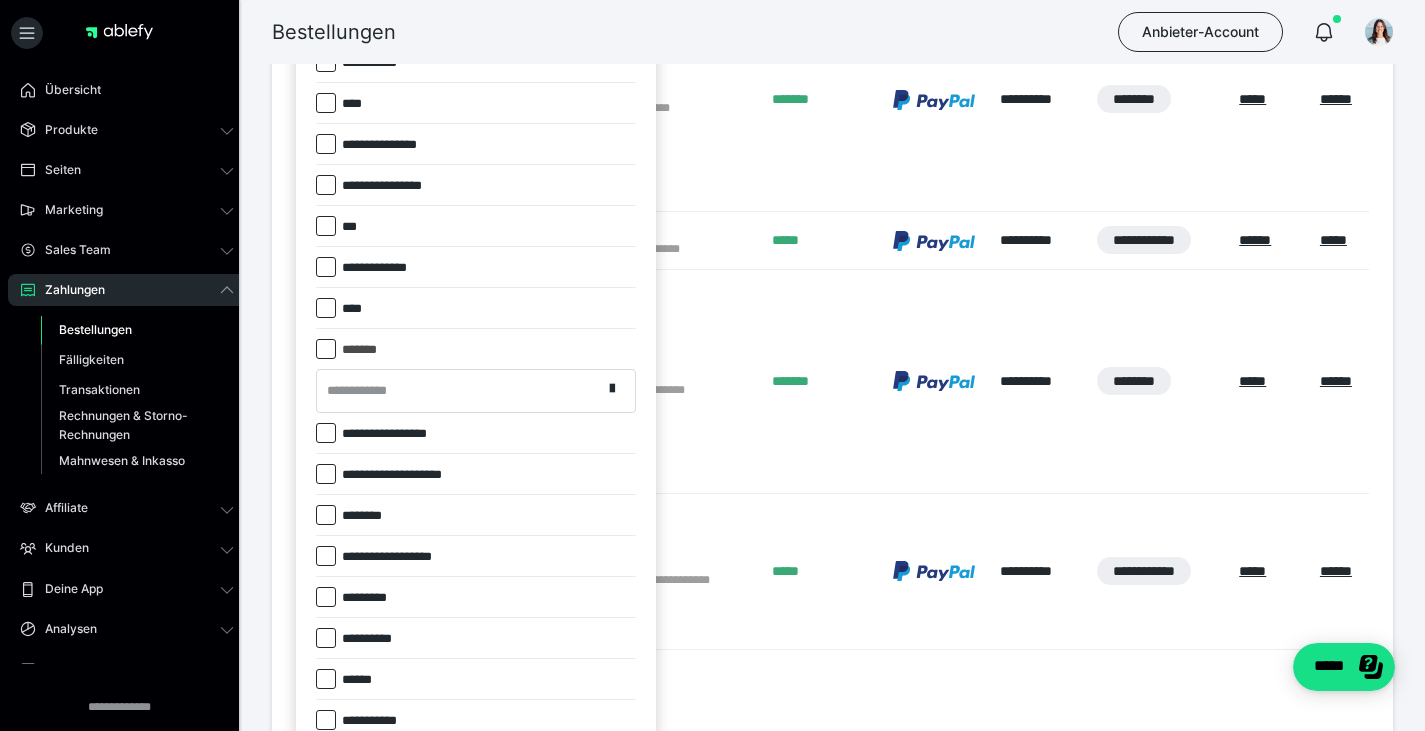 scroll, scrollTop: 591, scrollLeft: 0, axis: vertical 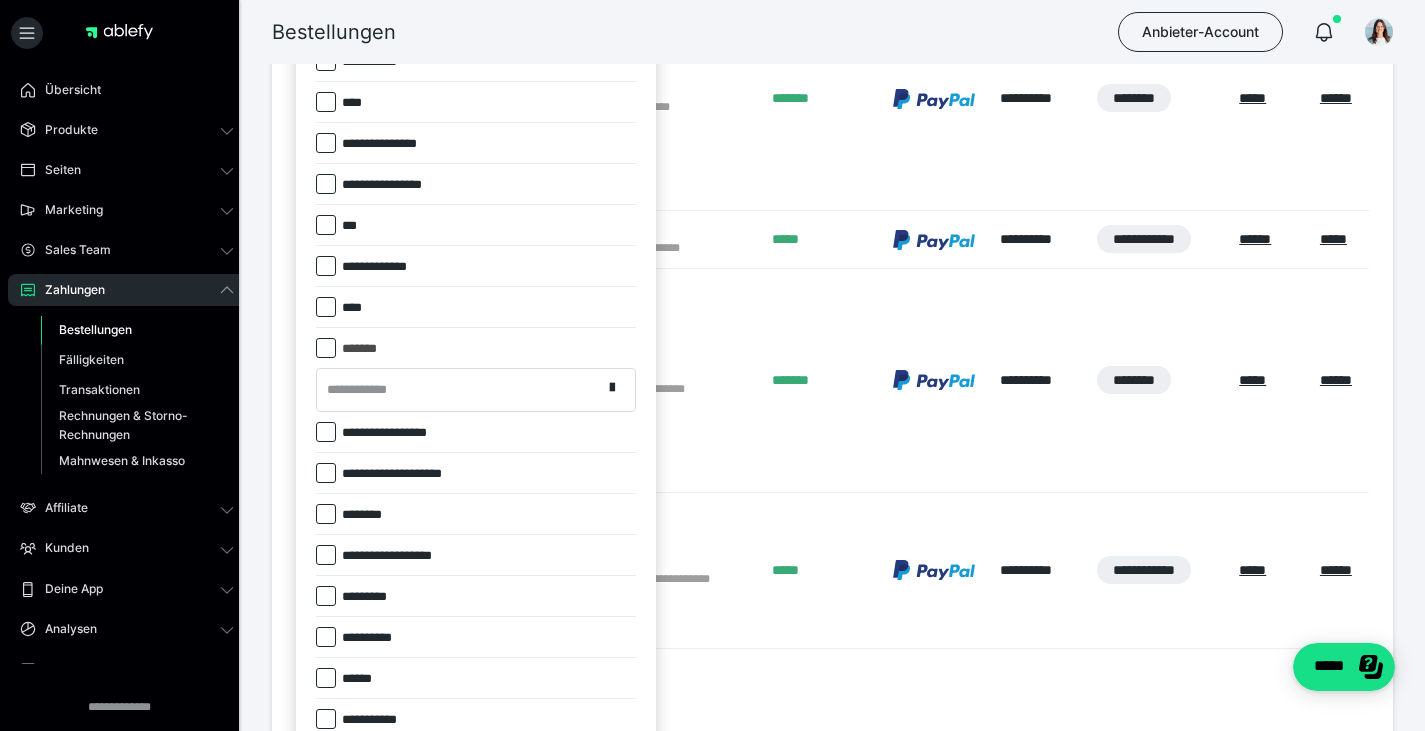 click on "**********" at bounding box center (459, 389) 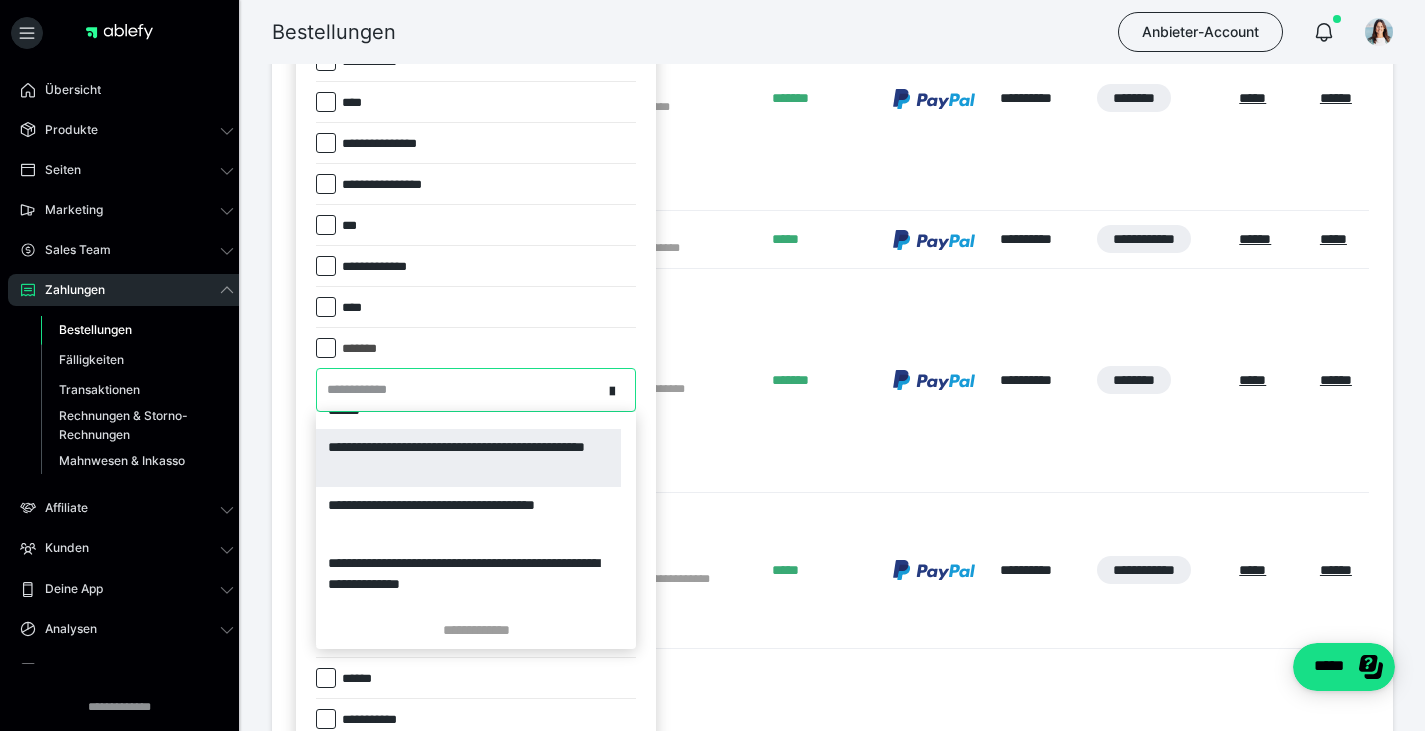 scroll, scrollTop: 274, scrollLeft: 0, axis: vertical 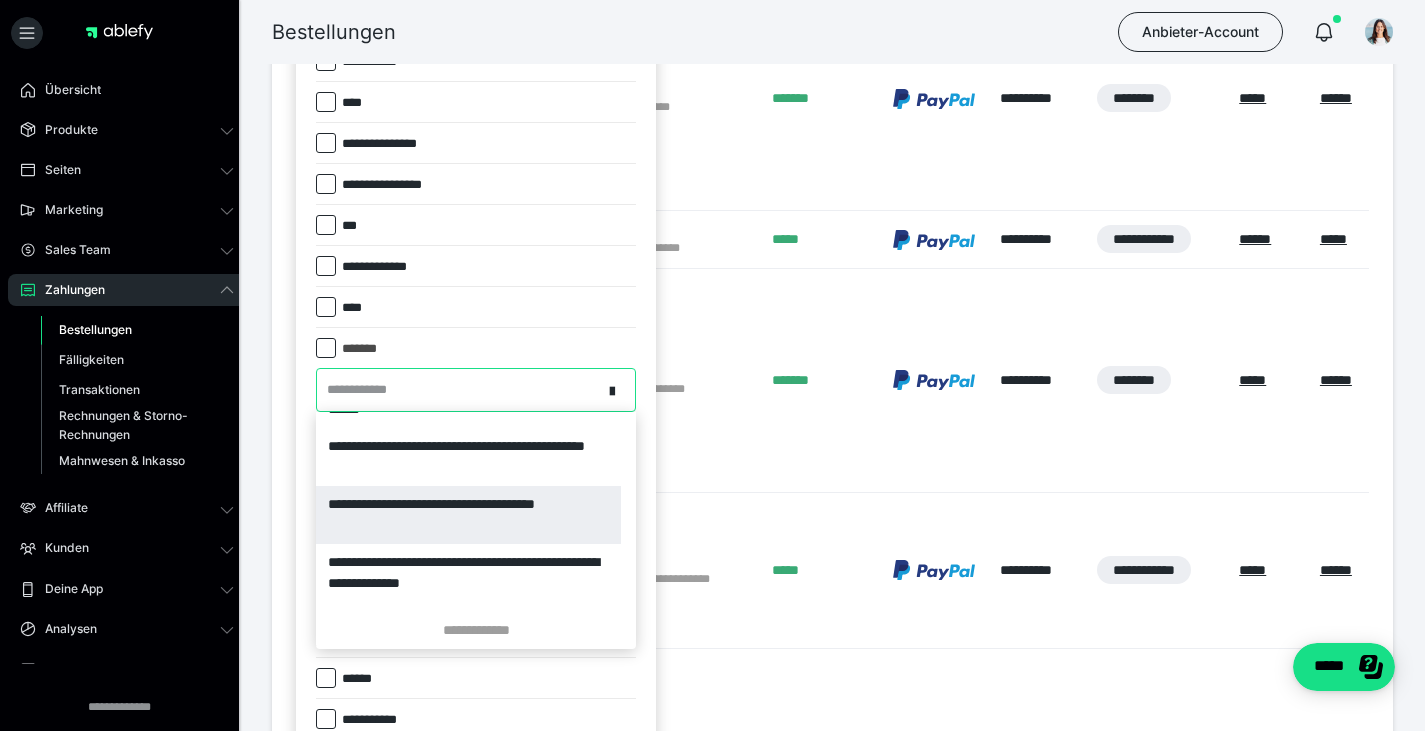 click on "**********" at bounding box center [468, 515] 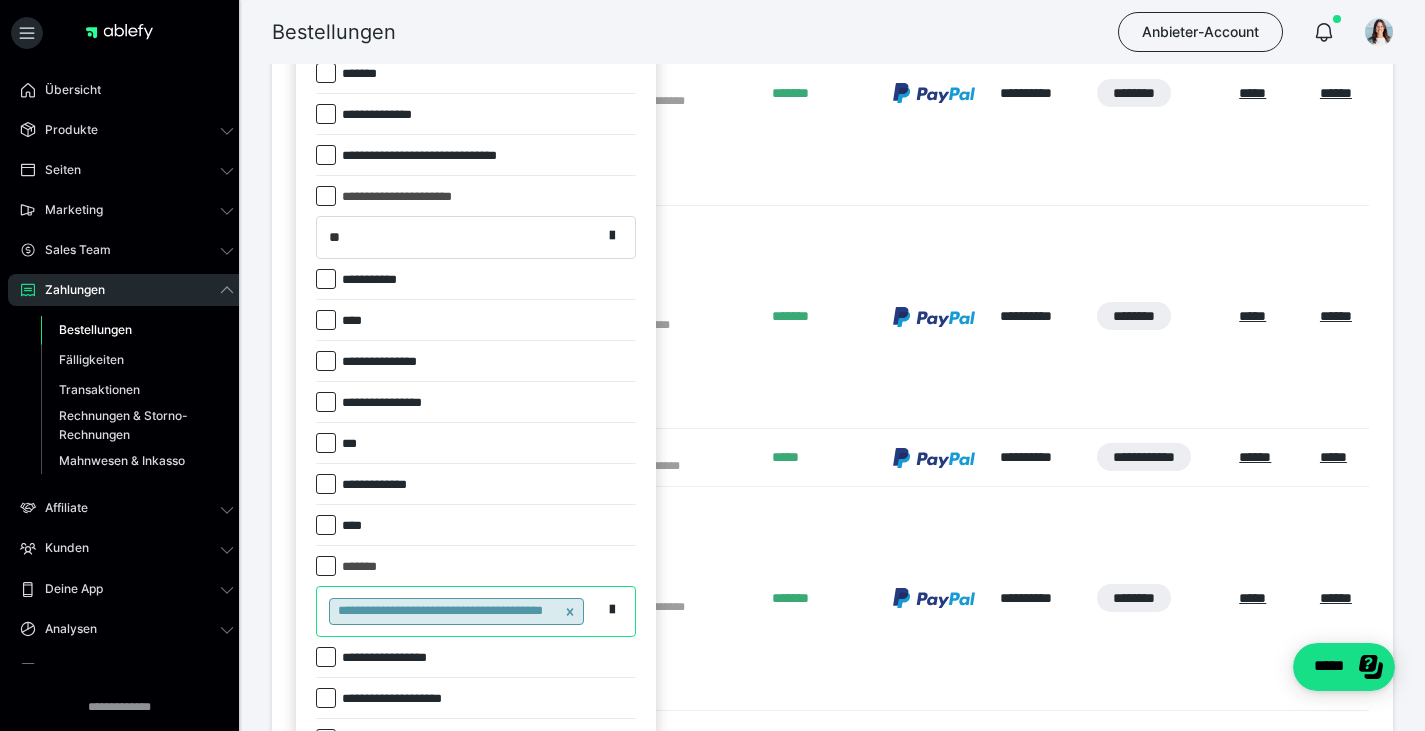 scroll, scrollTop: 0, scrollLeft: 0, axis: both 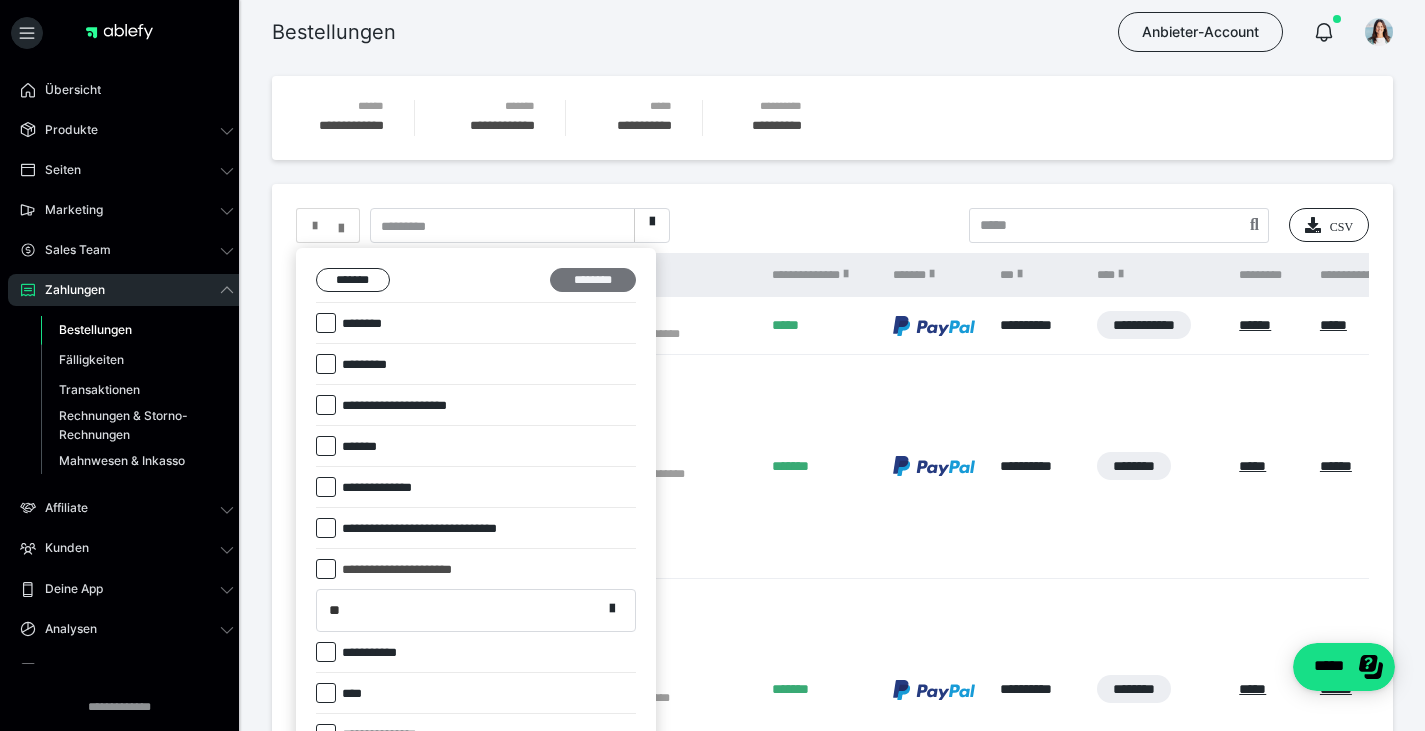 click on "********" at bounding box center (593, 280) 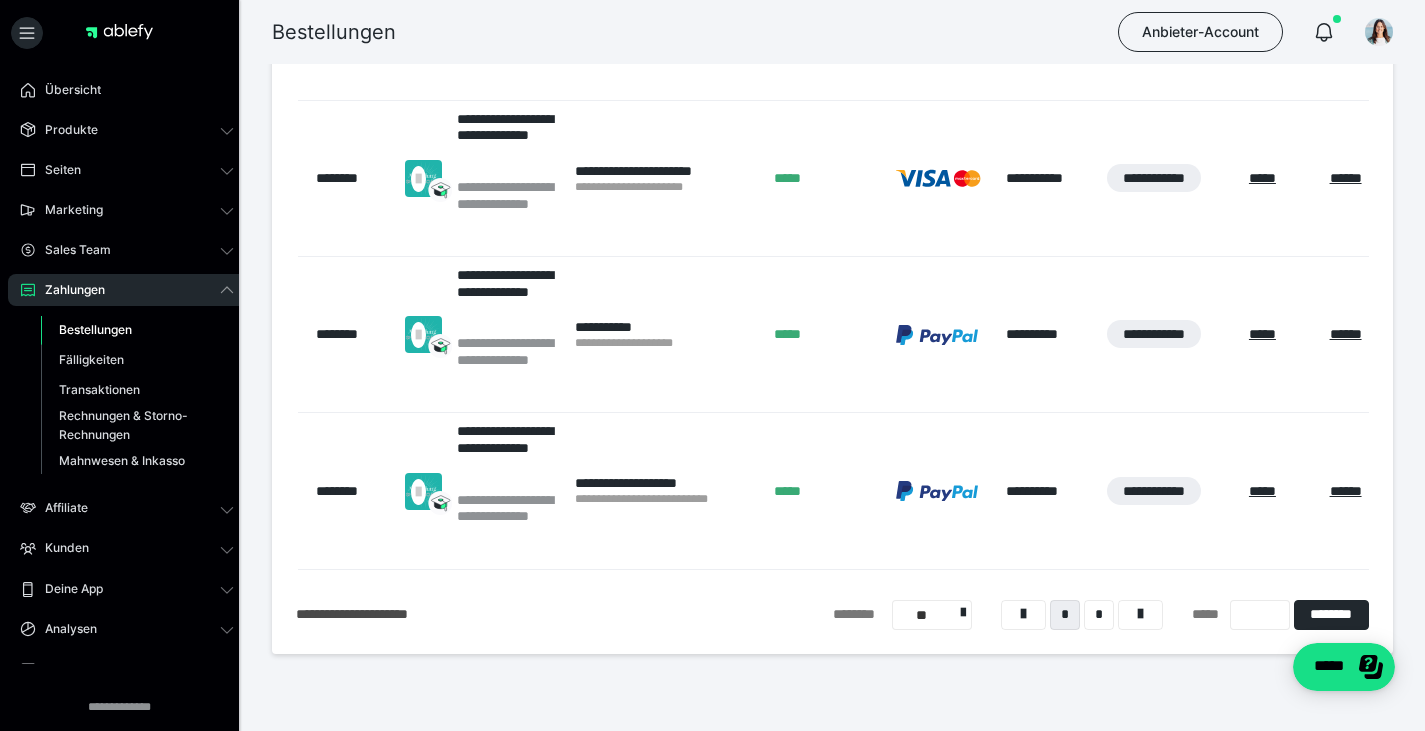 scroll, scrollTop: 1345, scrollLeft: 0, axis: vertical 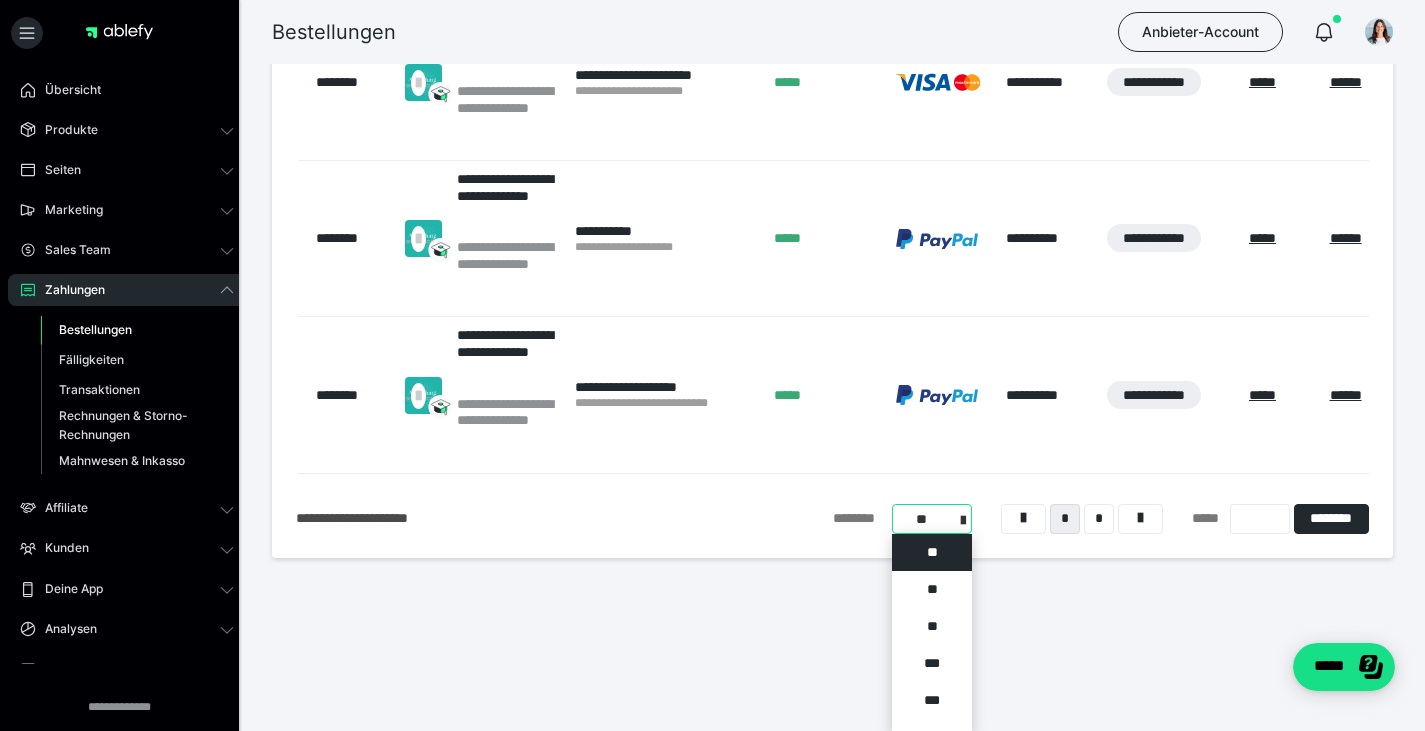 click on "**********" at bounding box center [932, 519] 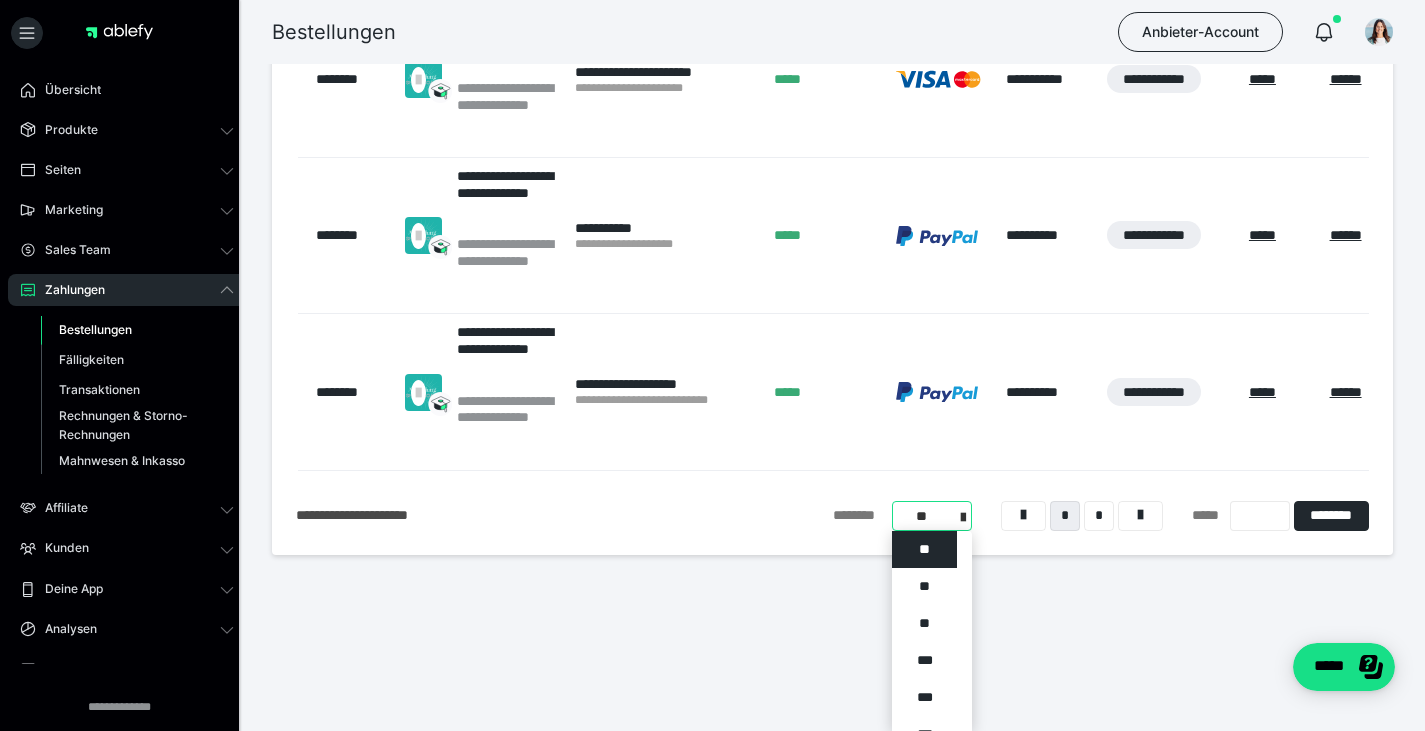 scroll, scrollTop: 1397, scrollLeft: 0, axis: vertical 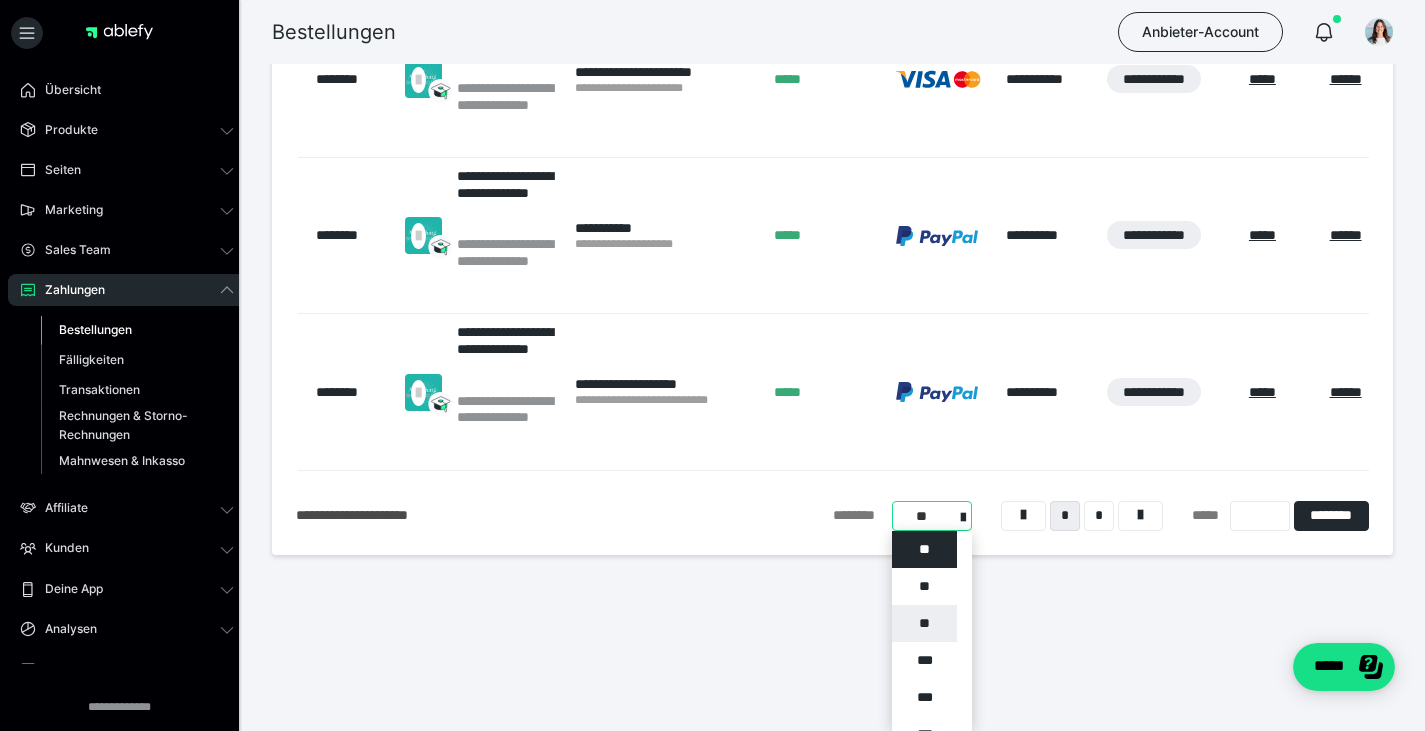 click on "**" at bounding box center [924, 623] 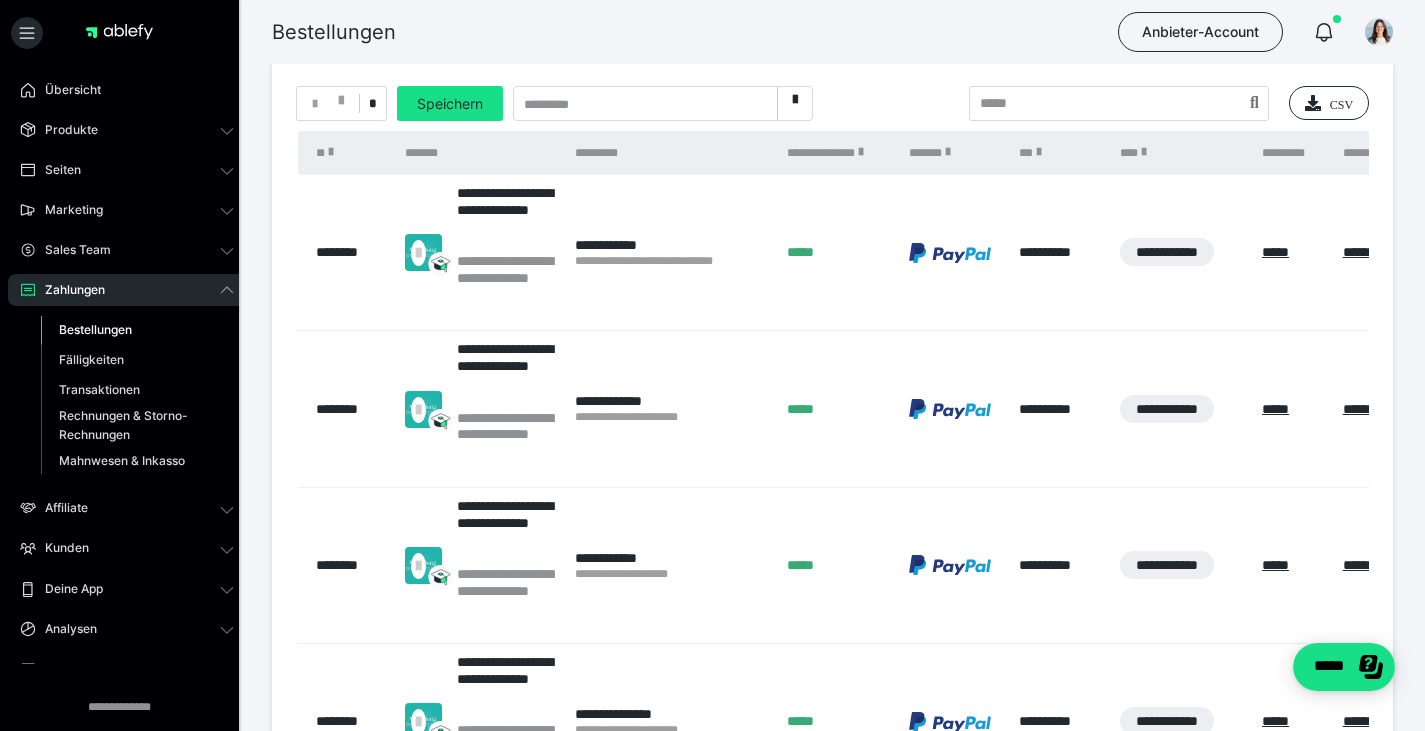 scroll, scrollTop: 119, scrollLeft: 0, axis: vertical 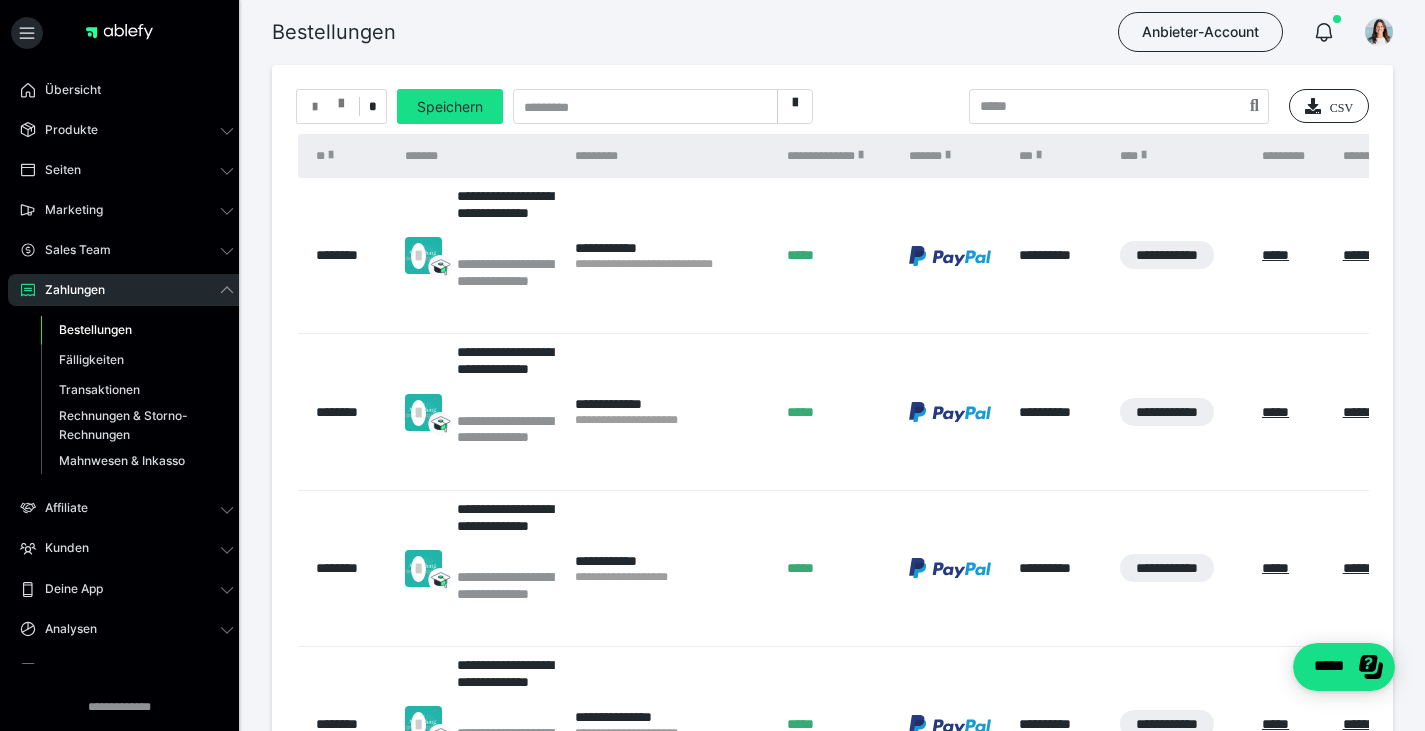 click at bounding box center (341, 99) 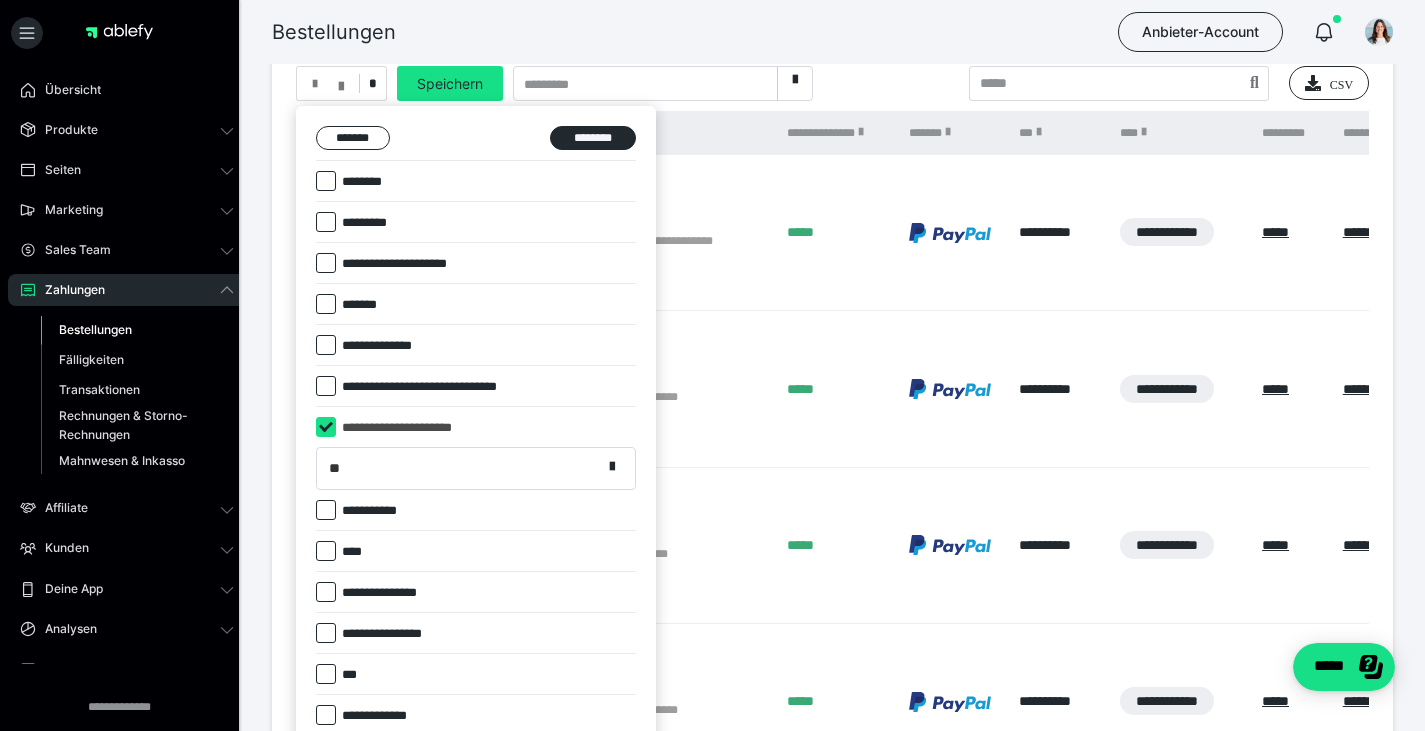 scroll, scrollTop: 141, scrollLeft: 0, axis: vertical 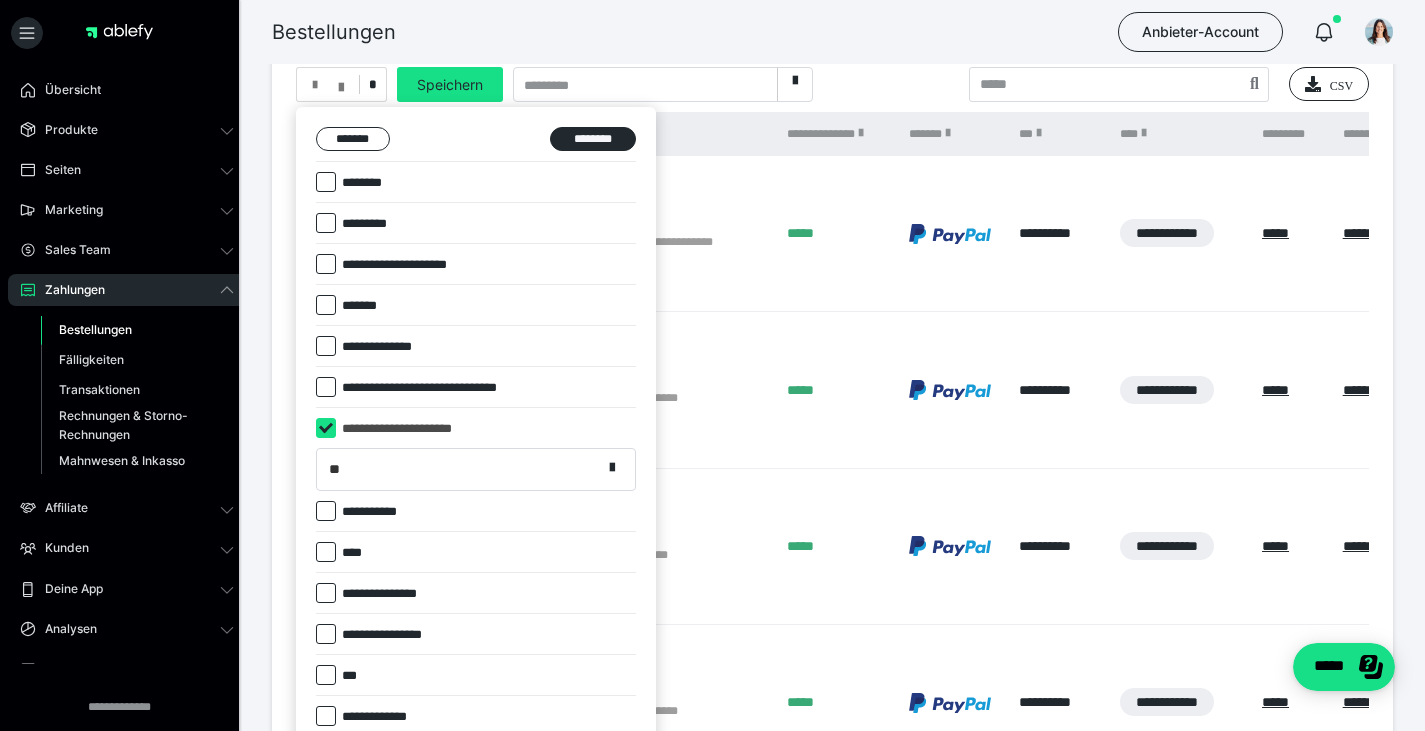 click at bounding box center (326, 264) 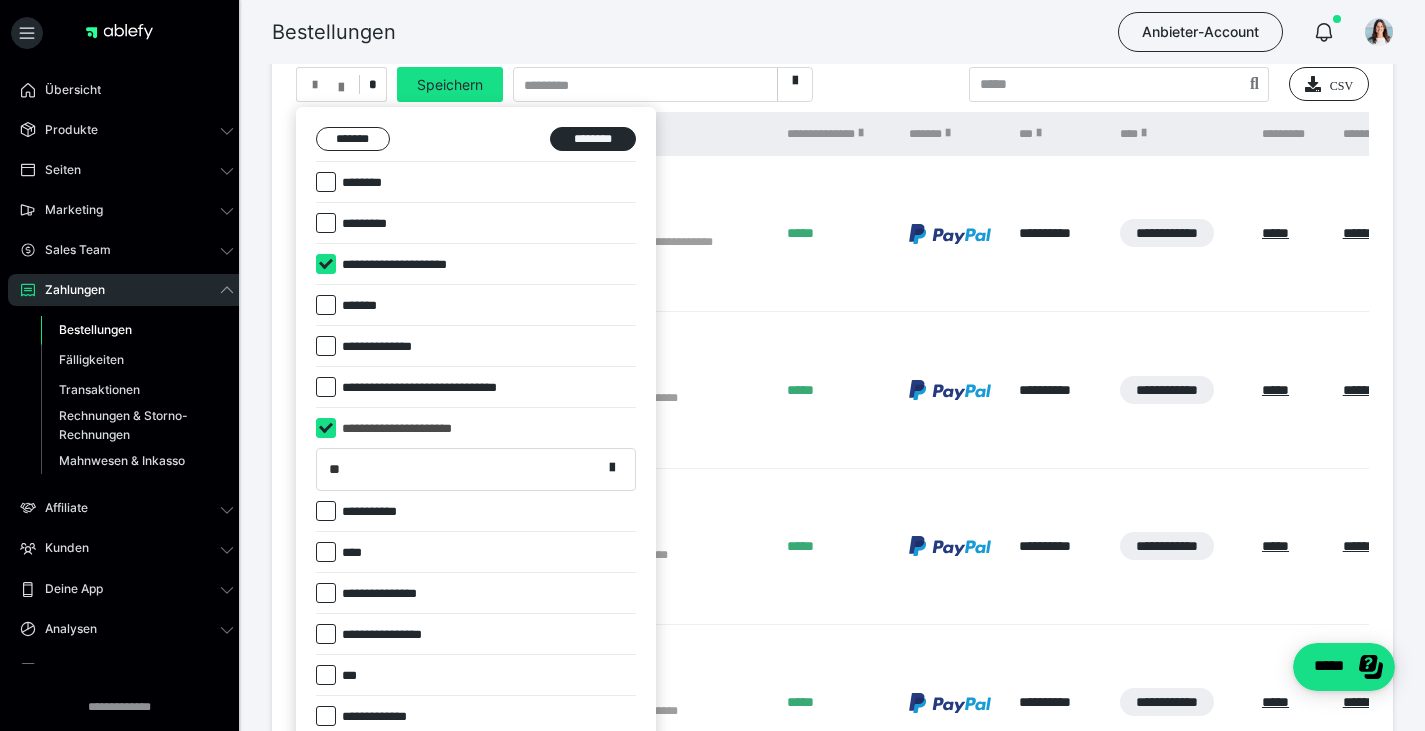 checkbox on "****" 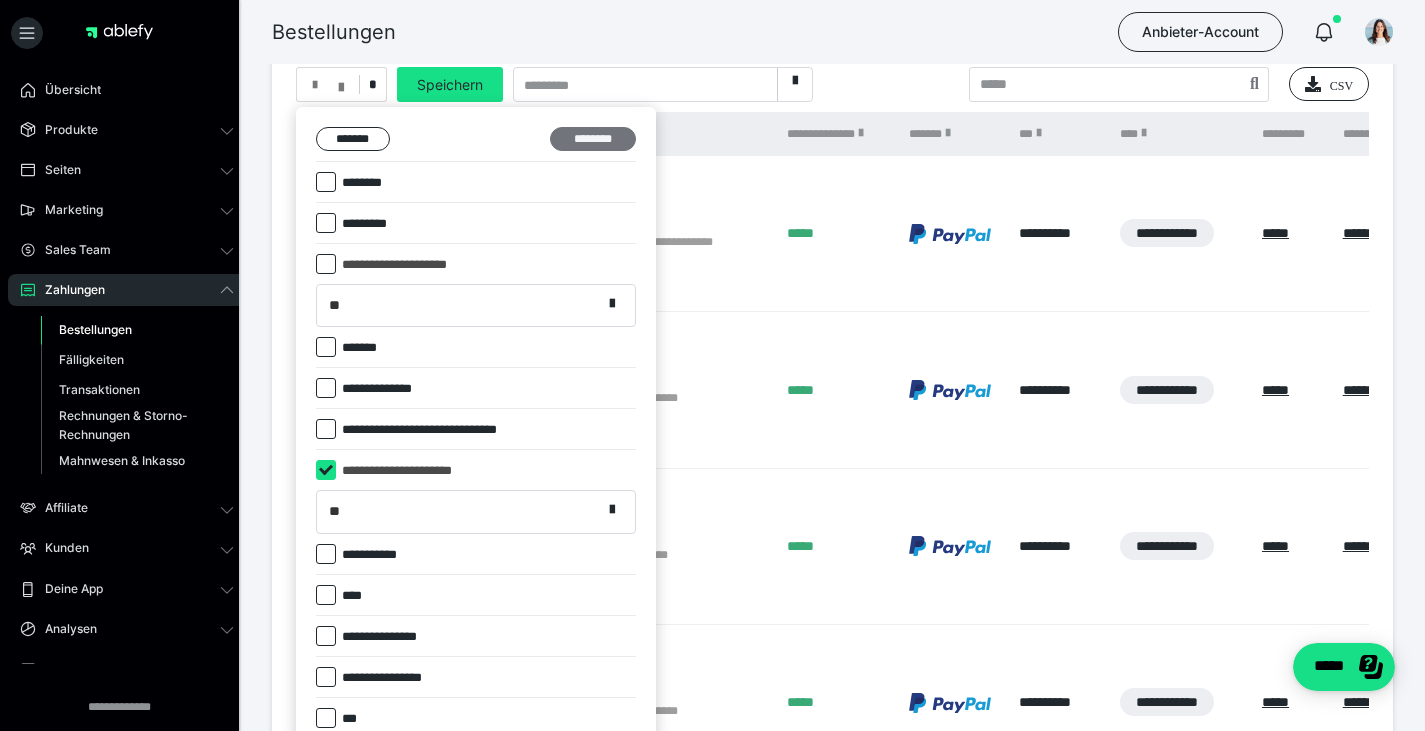 click on "********" at bounding box center [593, 139] 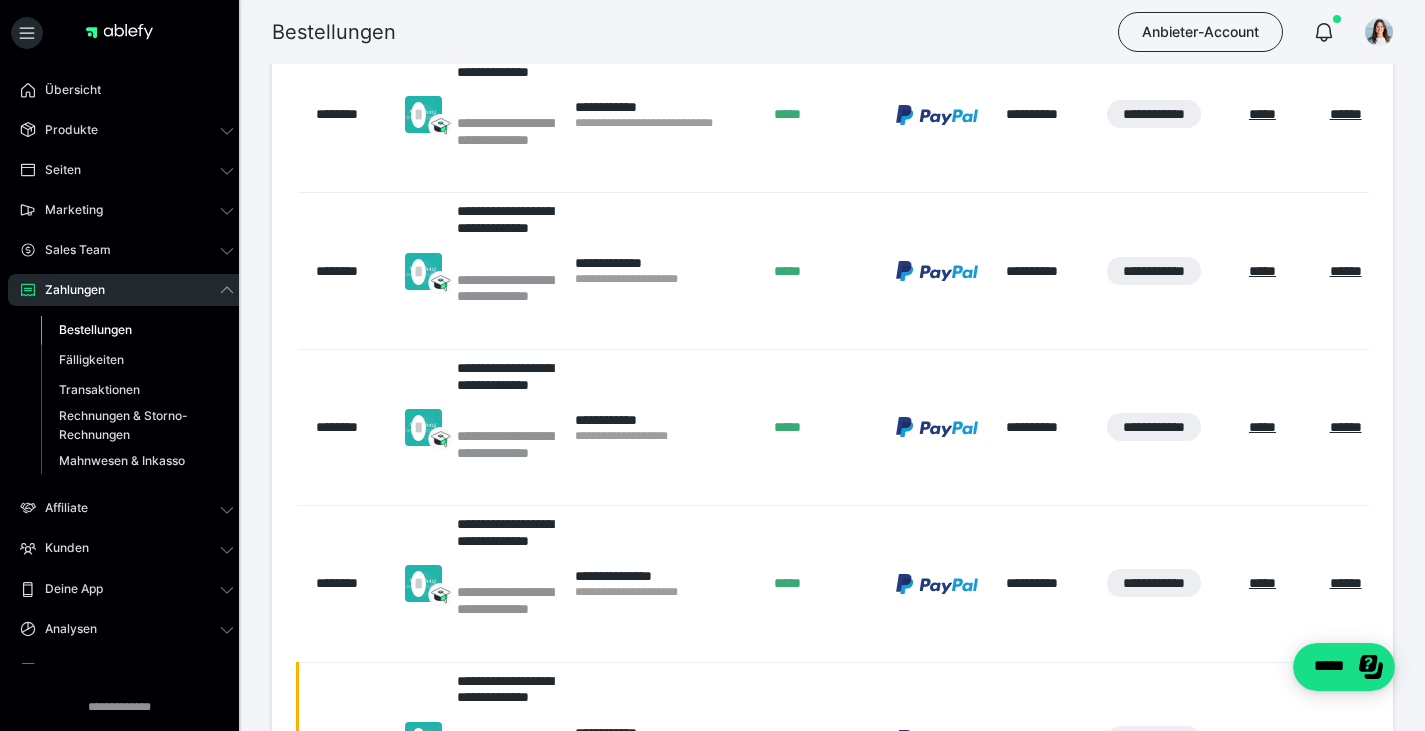 scroll, scrollTop: 0, scrollLeft: 0, axis: both 